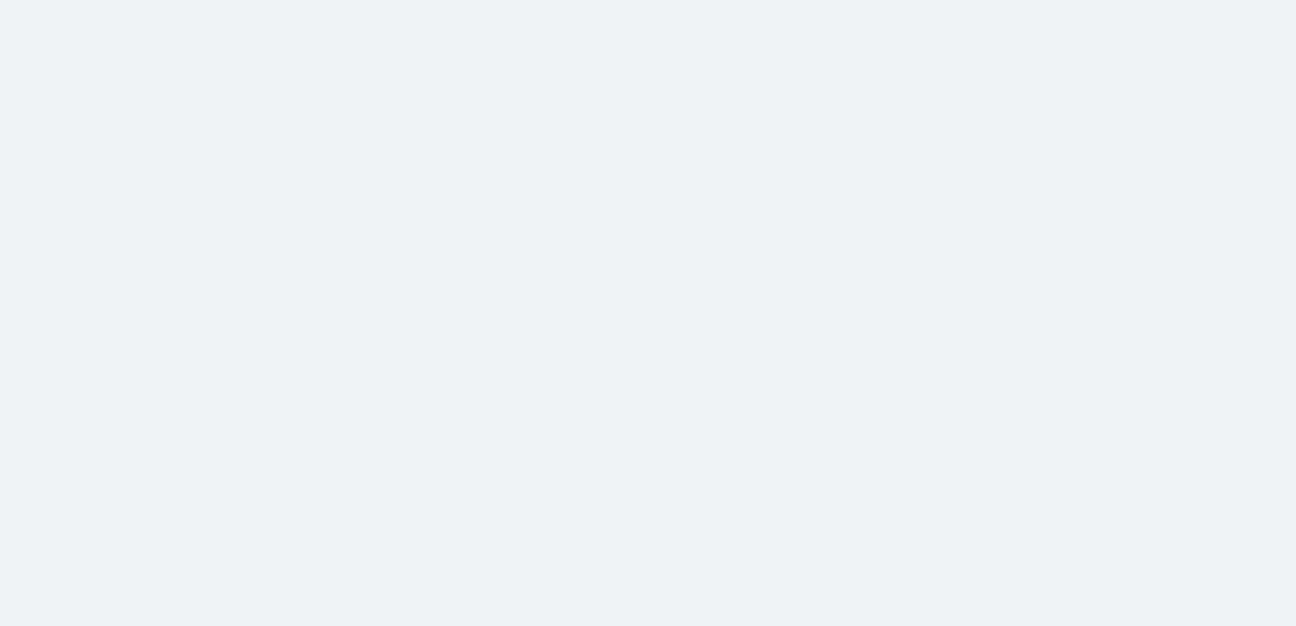 scroll, scrollTop: 0, scrollLeft: 0, axis: both 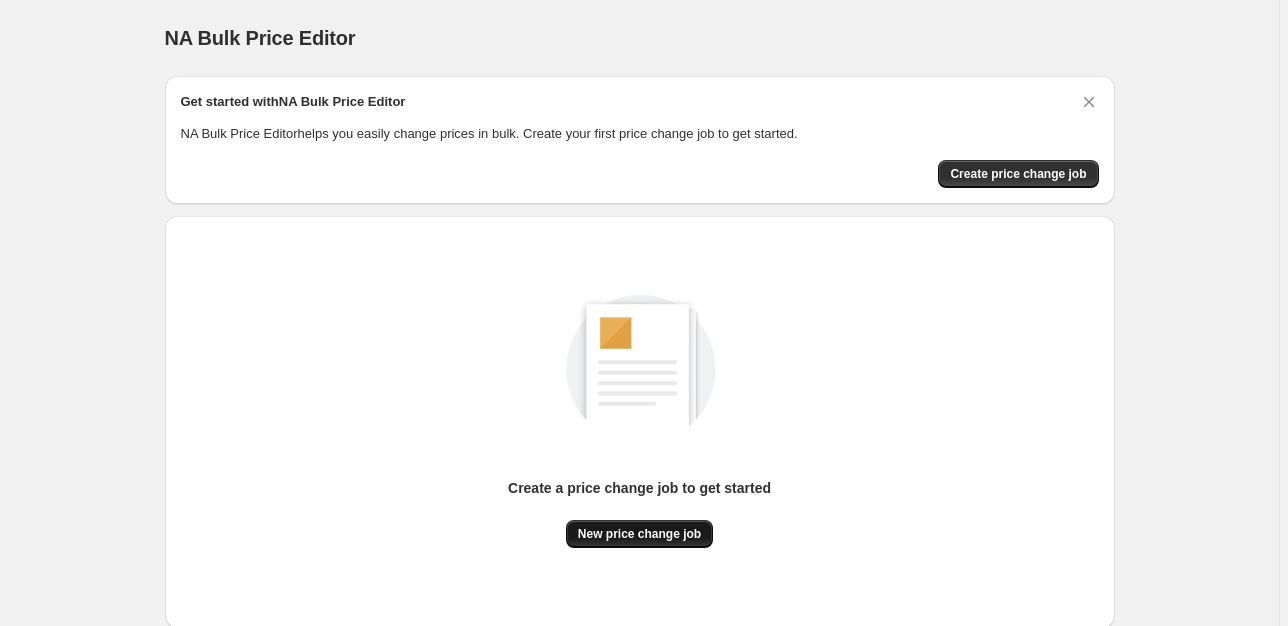 click on "New price change job" at bounding box center [639, 534] 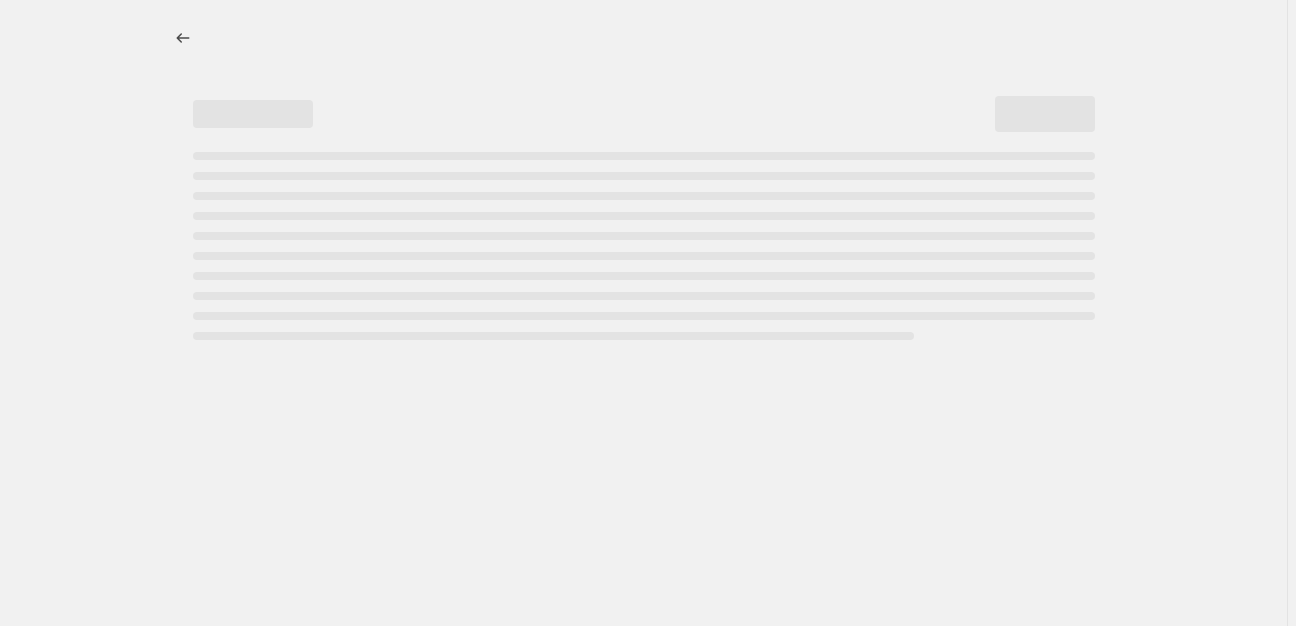 select on "percentage" 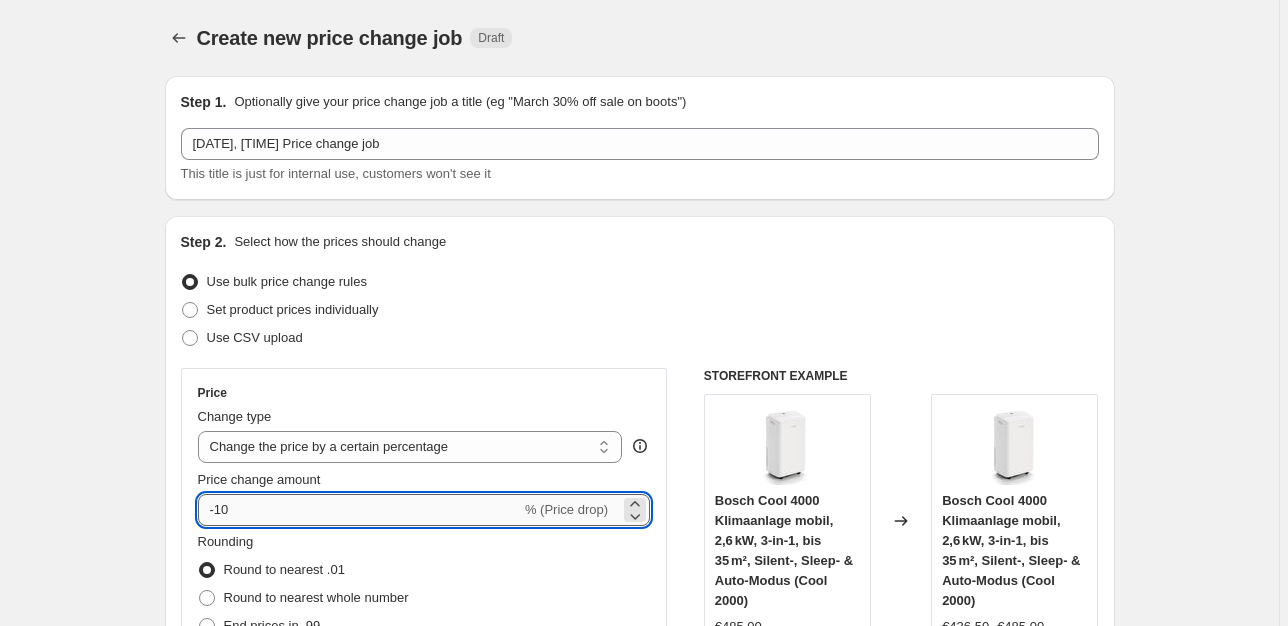 click on "-10" at bounding box center [359, 510] 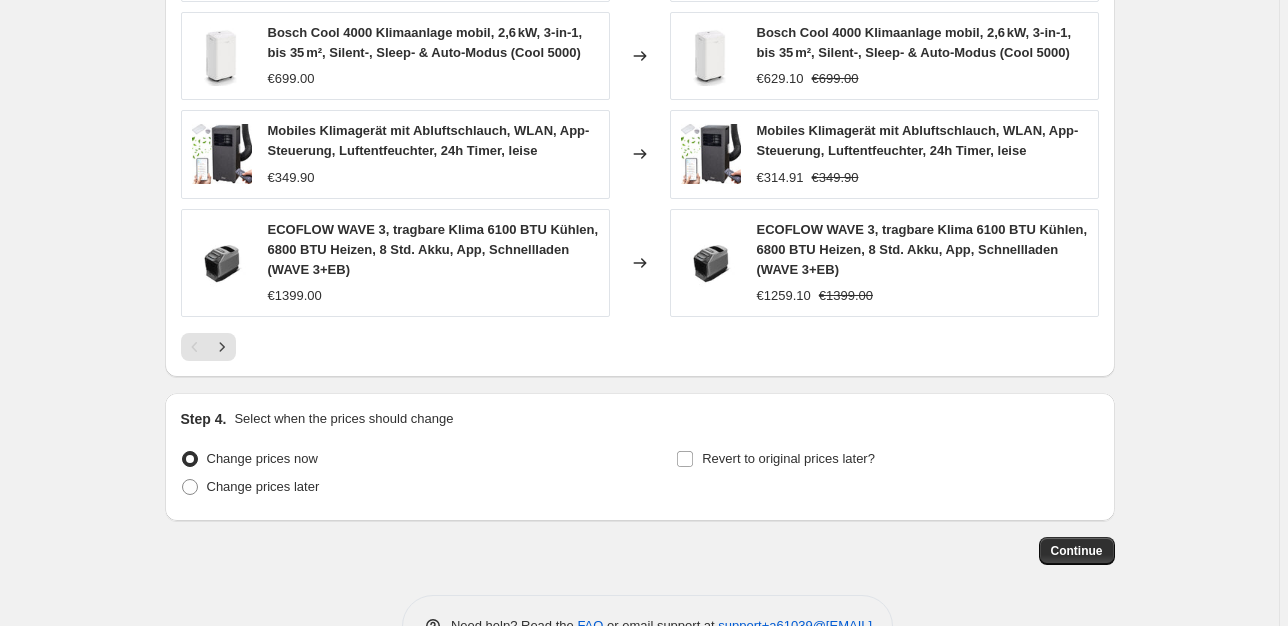 scroll, scrollTop: 1372, scrollLeft: 0, axis: vertical 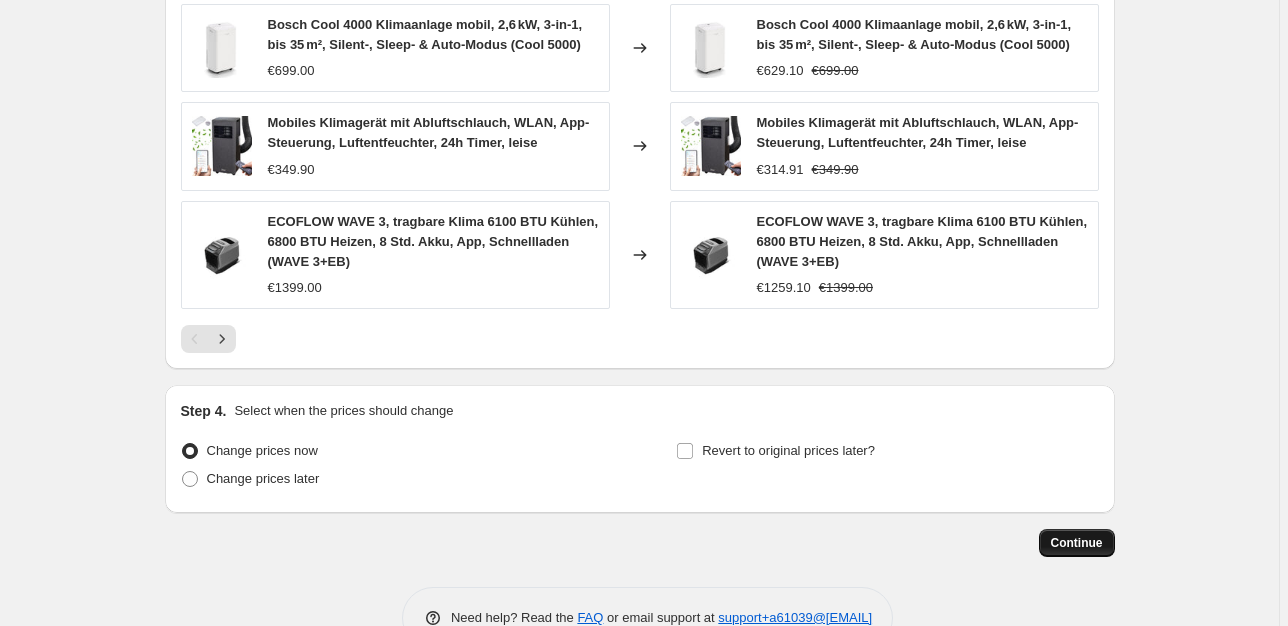 type on "-30" 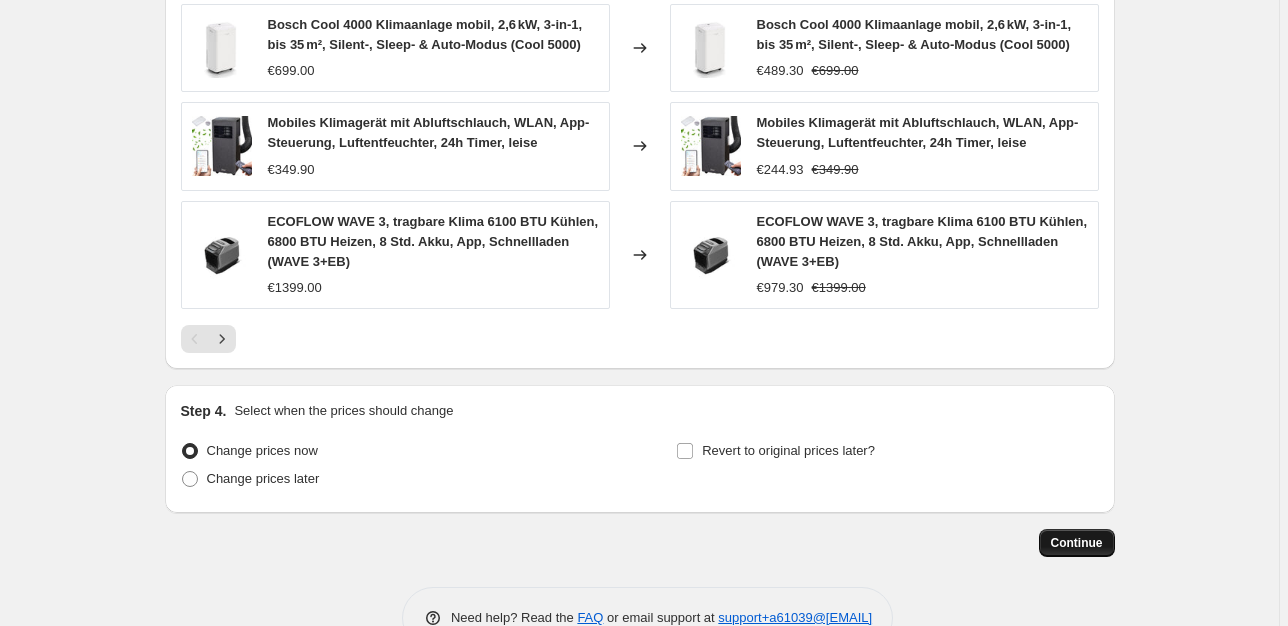 click on "Continue" at bounding box center [1077, 543] 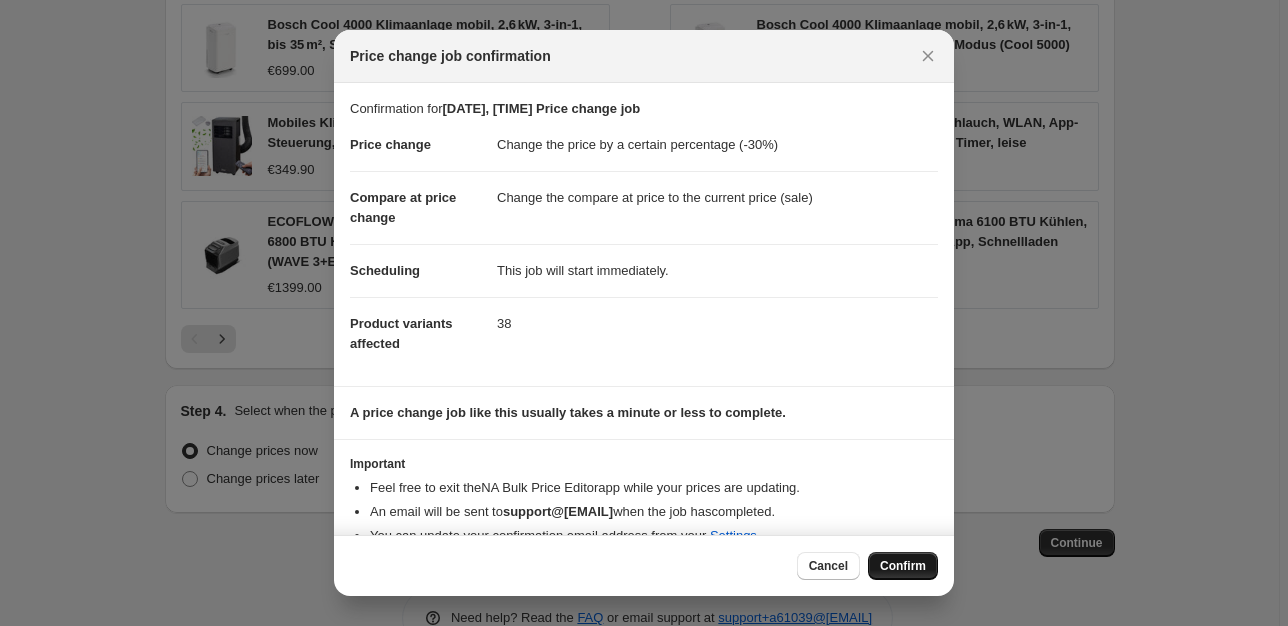 click on "Confirm" at bounding box center [903, 566] 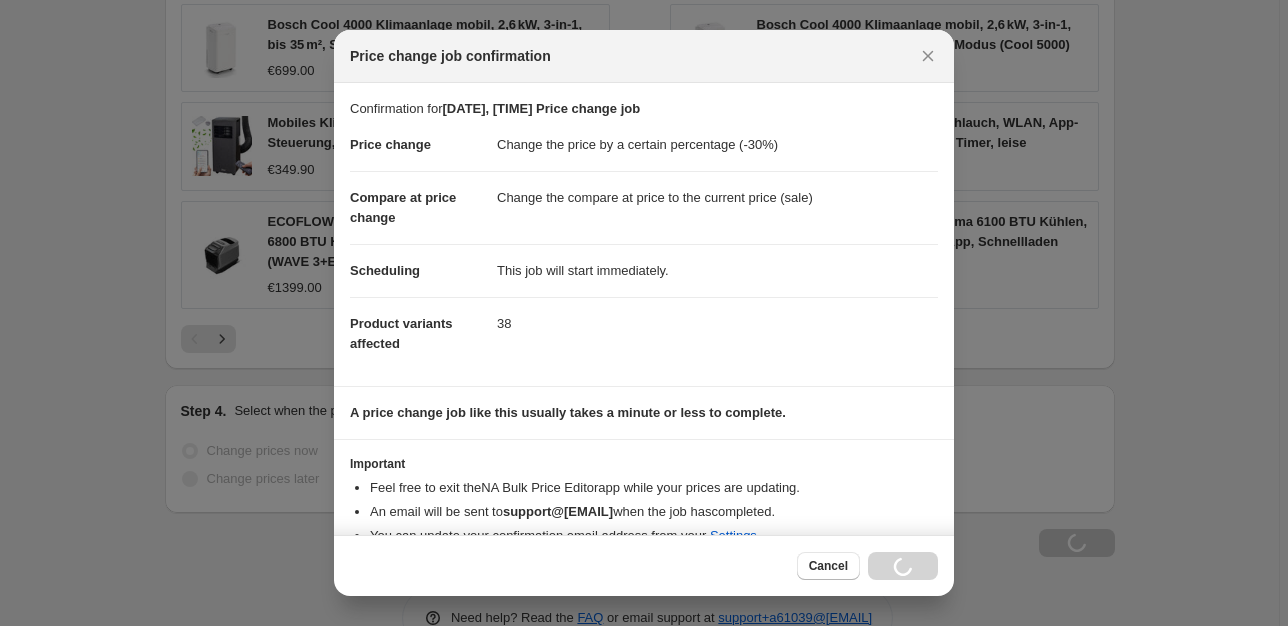 scroll, scrollTop: 1440, scrollLeft: 0, axis: vertical 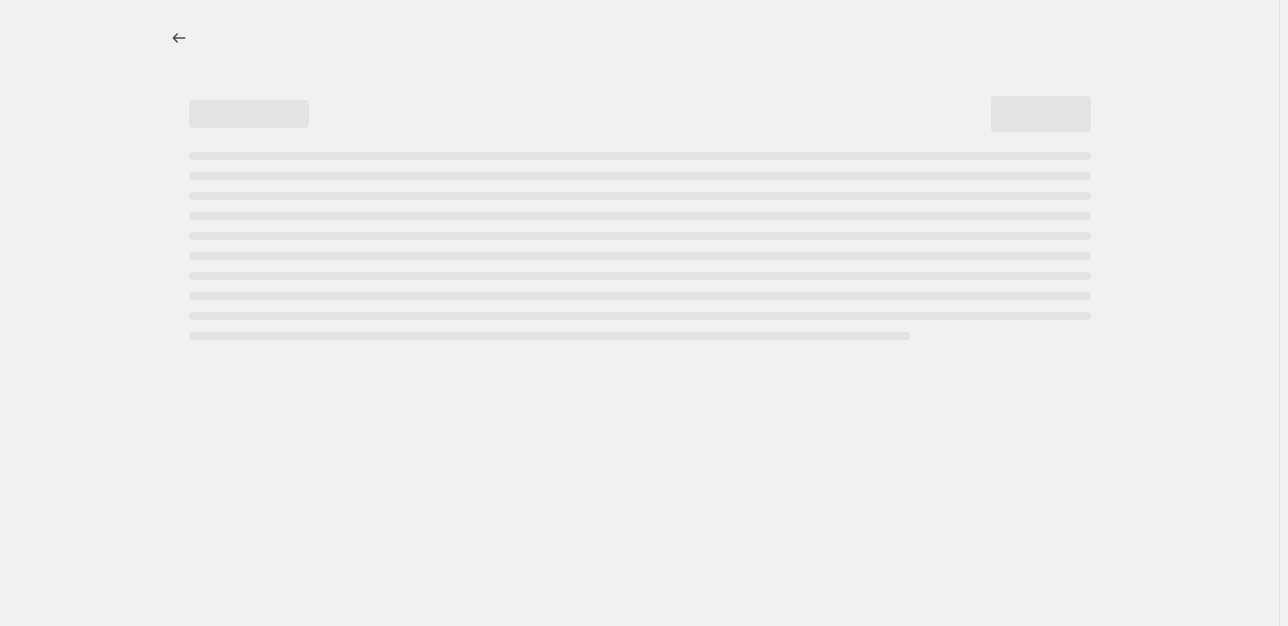 select on "percentage" 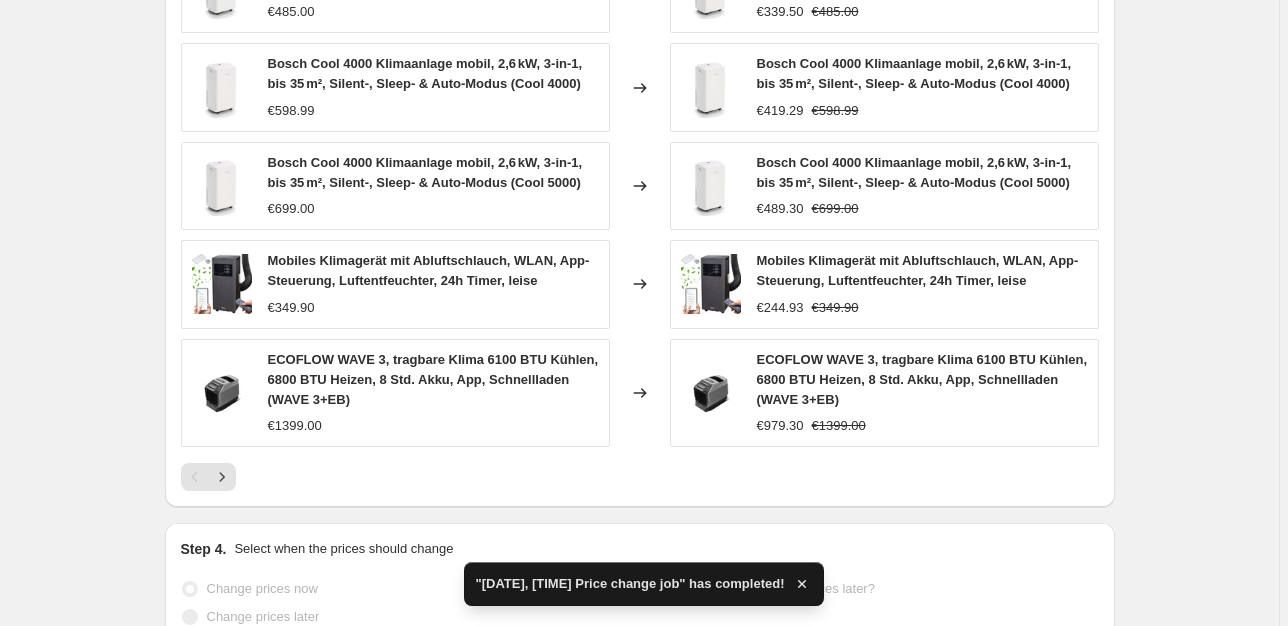 scroll, scrollTop: 0, scrollLeft: 0, axis: both 